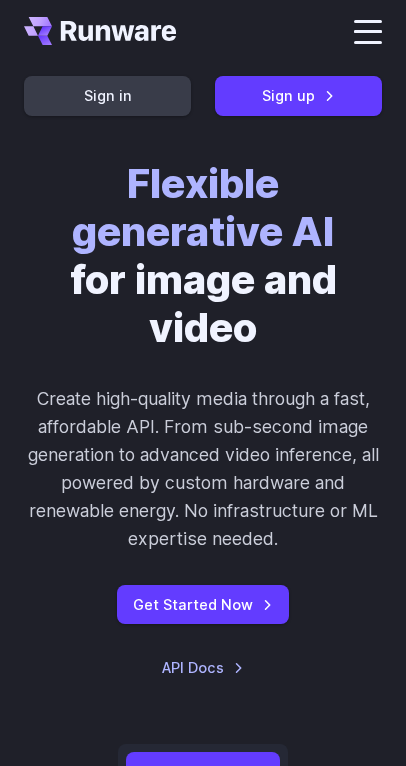 click on "Sign in" at bounding box center (107, 95) 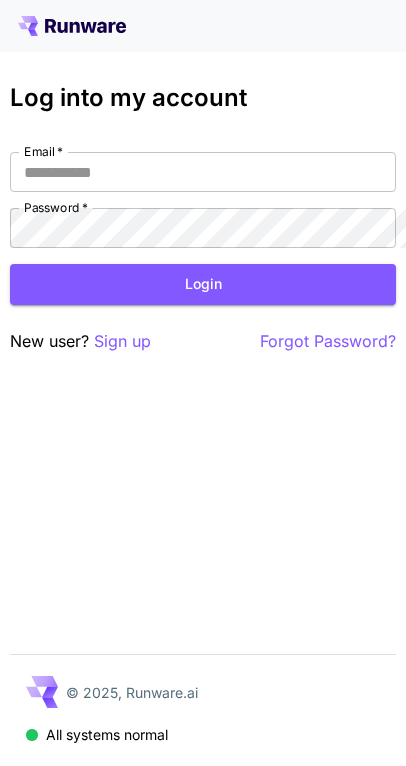 scroll, scrollTop: 0, scrollLeft: 0, axis: both 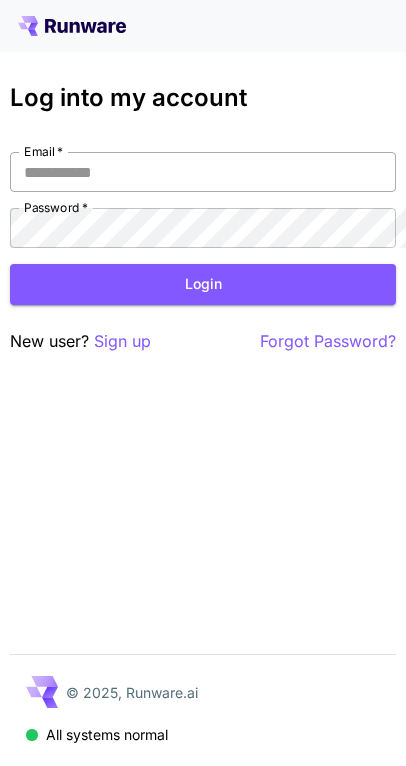 type on "**********" 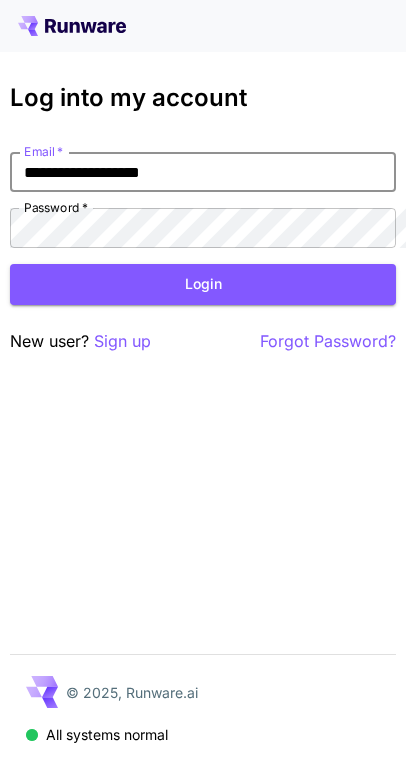 click on "**********" at bounding box center (203, 172) 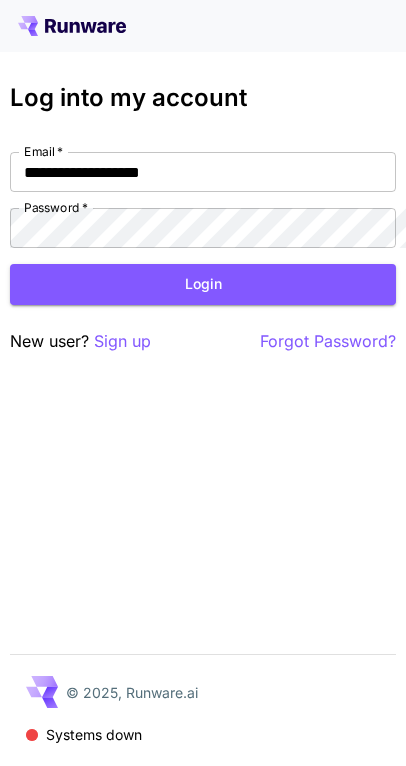 click on "Login" at bounding box center [203, 284] 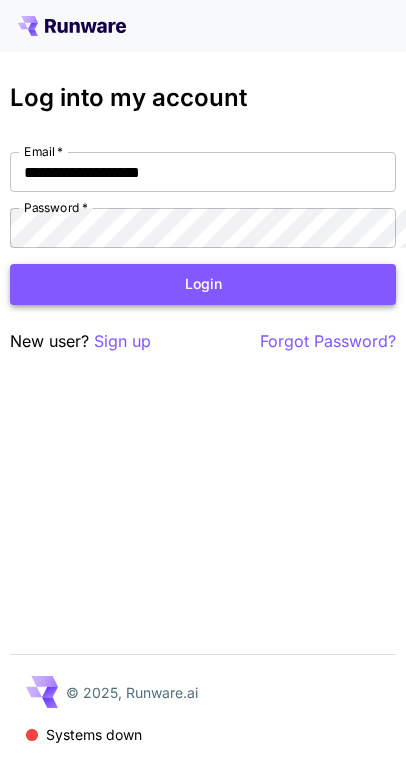 click on "Login" at bounding box center (203, 284) 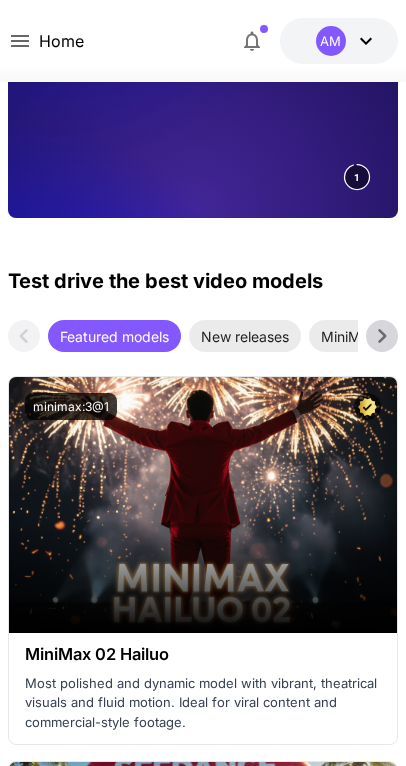 scroll, scrollTop: 400, scrollLeft: 0, axis: vertical 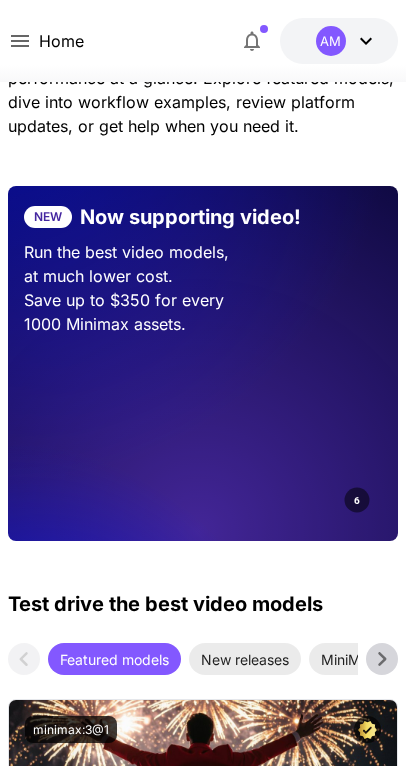 click on "Run the best video models, at much lower cost." at bounding box center (203, 264) 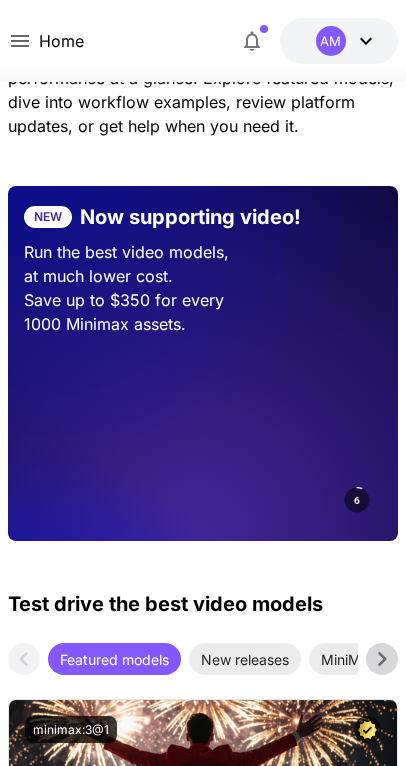 click at bounding box center (304, 438) 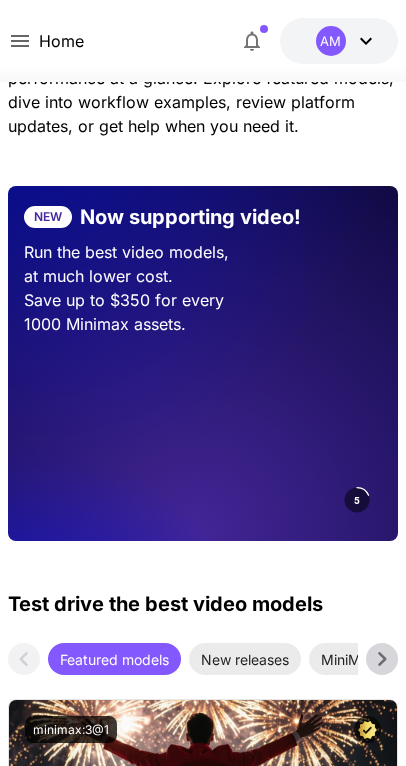 click at bounding box center (304, 438) 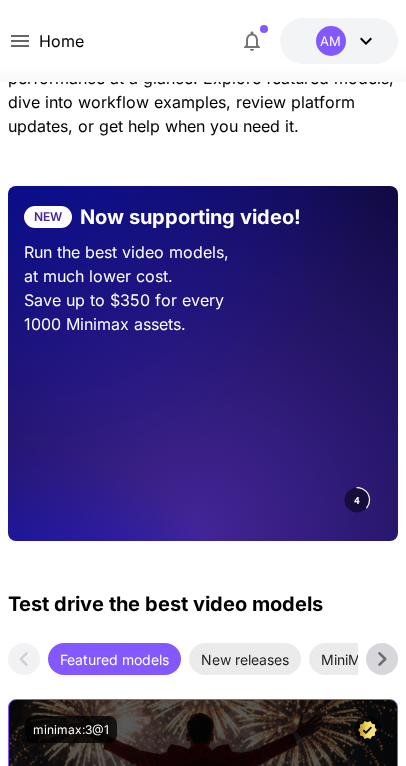 click on "Launch in Playground" at bounding box center (203, 828) 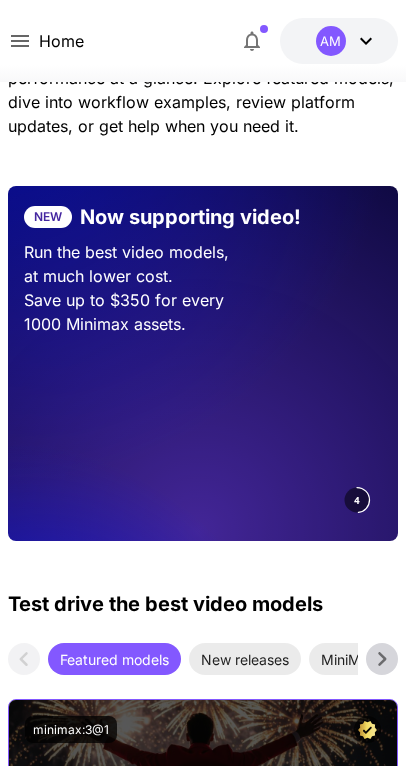 click on "Launch in Playground" at bounding box center [192, 828] 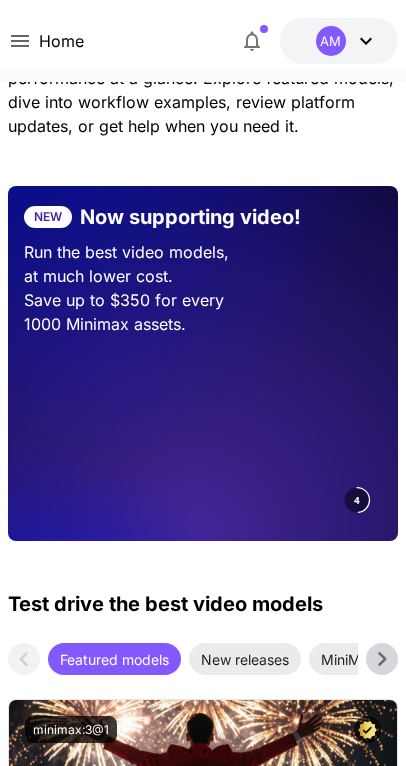 scroll, scrollTop: 0, scrollLeft: 0, axis: both 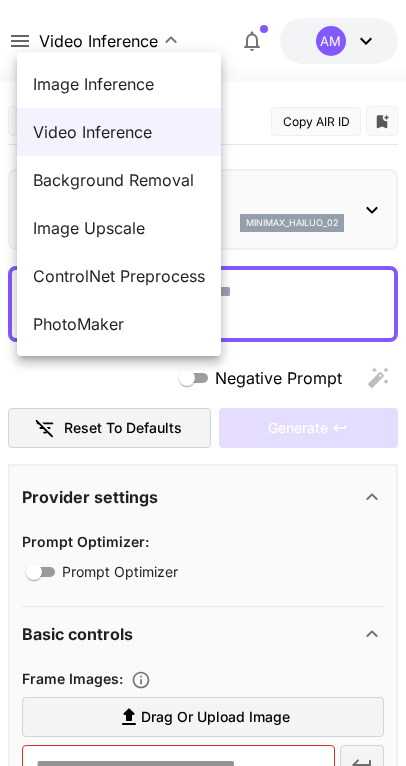 click on "**********" at bounding box center [203, 1096] 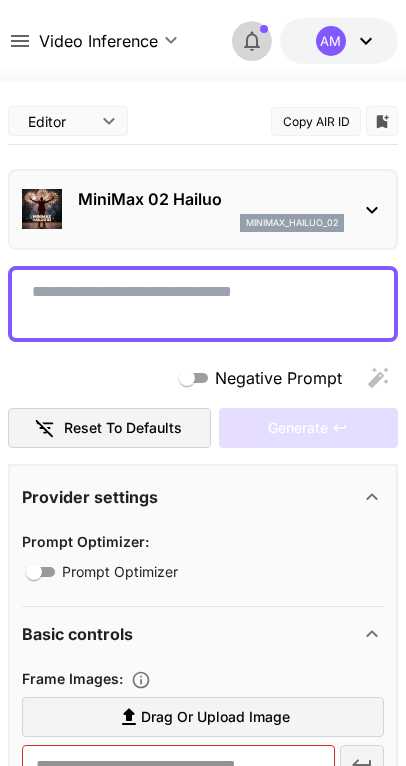 click 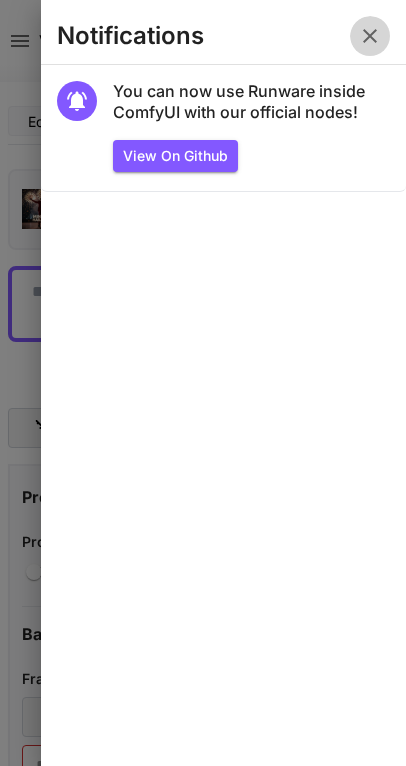 click 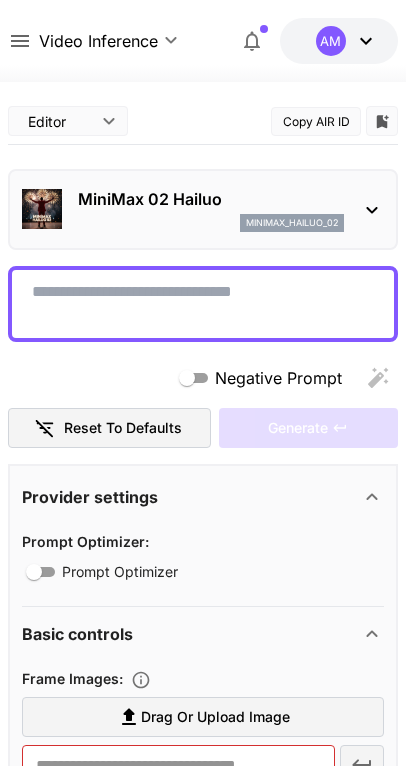 click on "AM" at bounding box center (347, 41) 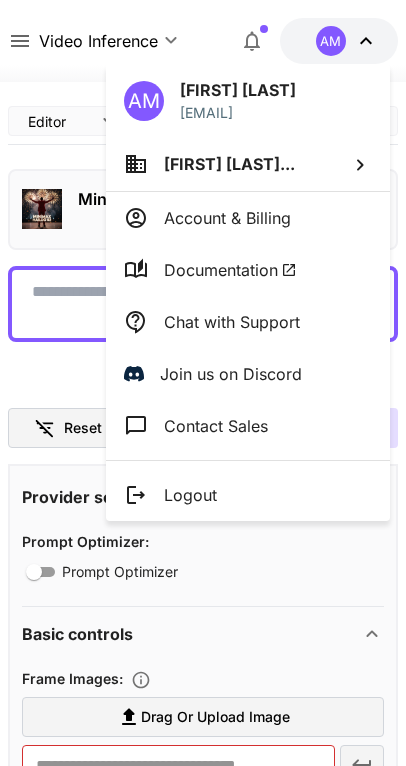 click on "[FIRST] [LAST]..." at bounding box center [229, 164] 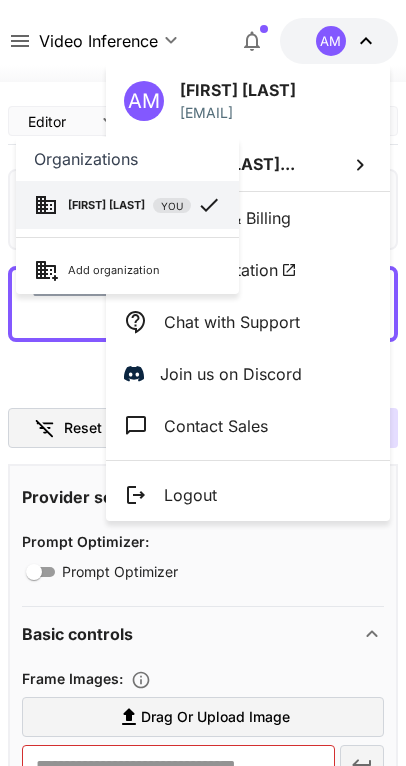 click at bounding box center (203, 383) 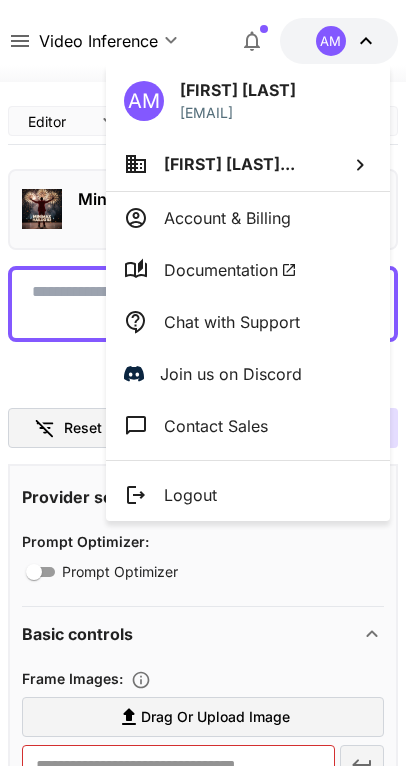 click at bounding box center [203, 383] 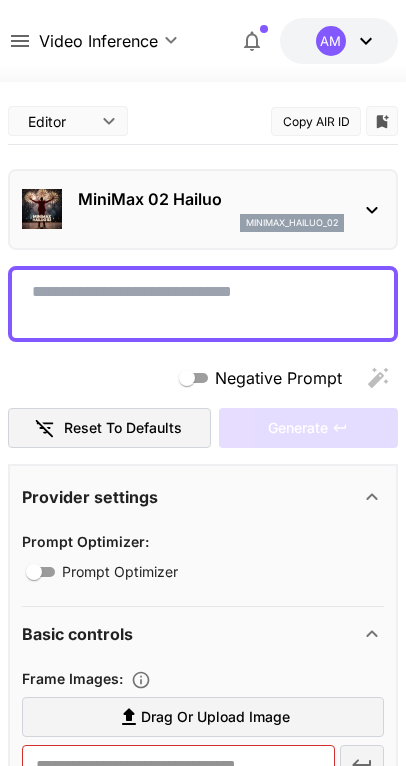 click 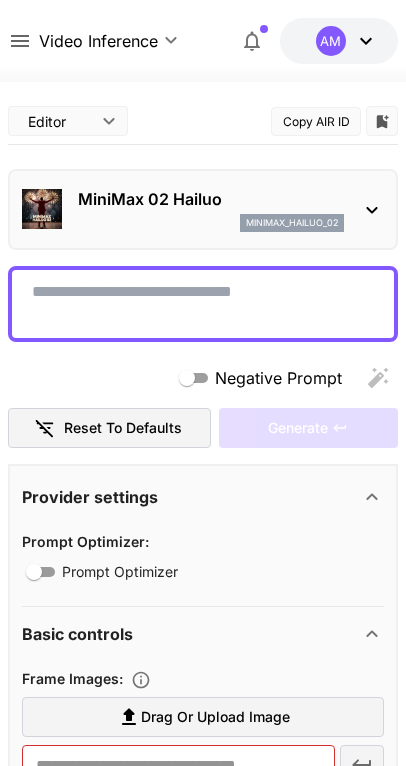 click at bounding box center [27, 1547] 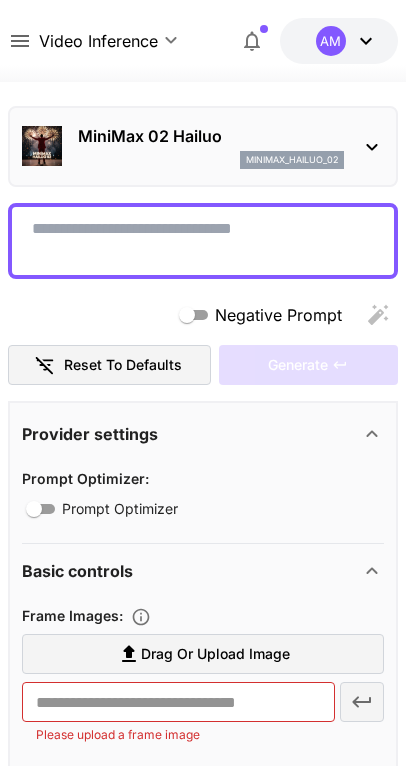 scroll, scrollTop: 158, scrollLeft: 0, axis: vertical 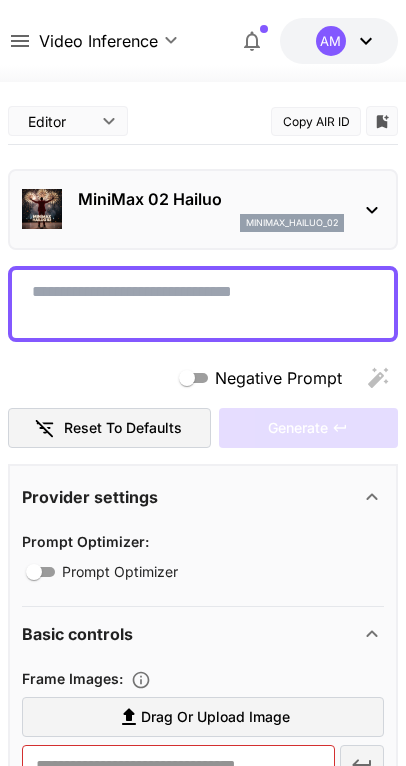 click at bounding box center (203, 1782) 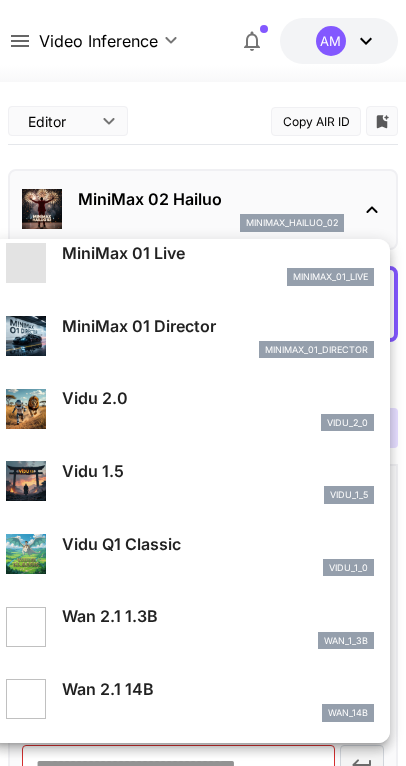 scroll, scrollTop: 1544, scrollLeft: 0, axis: vertical 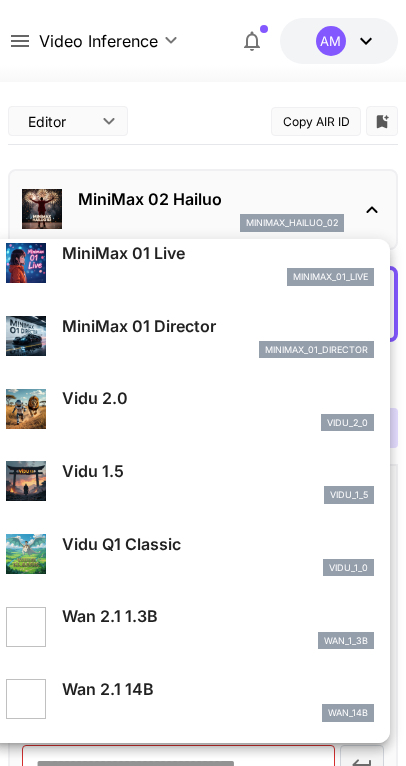 click at bounding box center (203, 383) 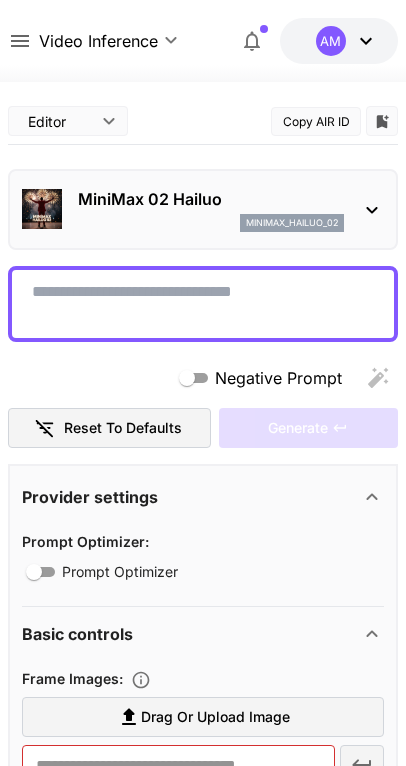 click on "Editor **** ​ Copy AIR ID" at bounding box center (203, 121) 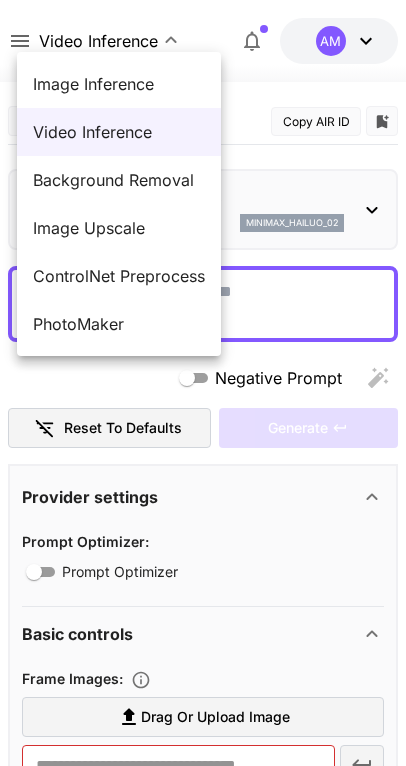 click on "**********" at bounding box center (203, 1858) 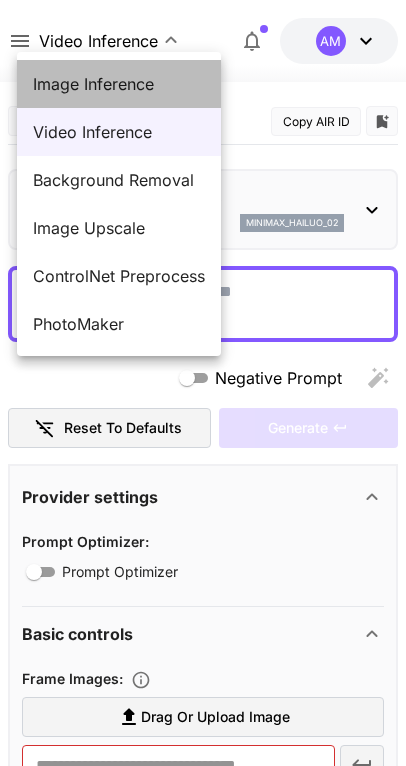 click on "Image Inference" at bounding box center (119, 84) 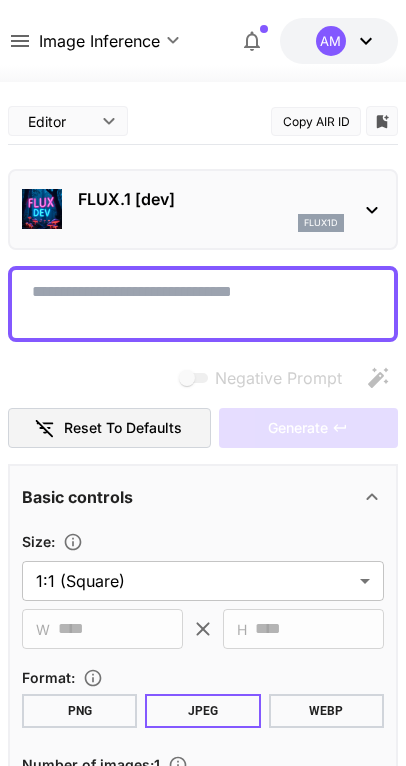 click on "FLUX.1 [dev]" at bounding box center [211, 199] 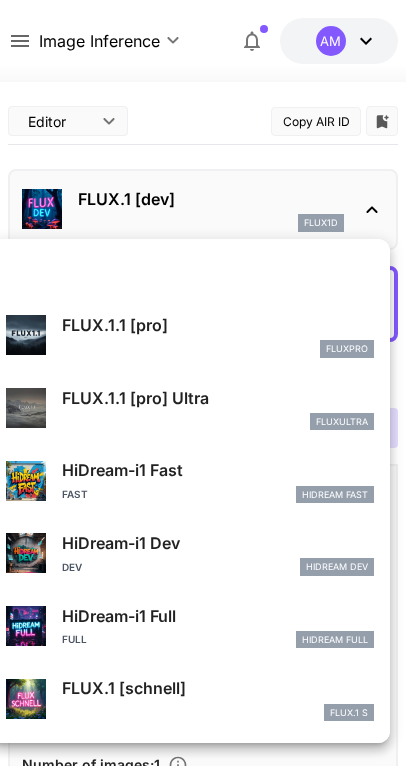scroll, scrollTop: 1033, scrollLeft: 0, axis: vertical 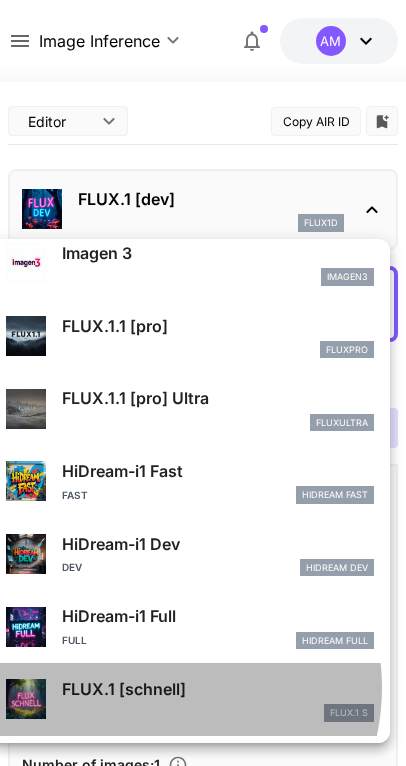 click on "FLUX.1 [schnell]" at bounding box center (218, 689) 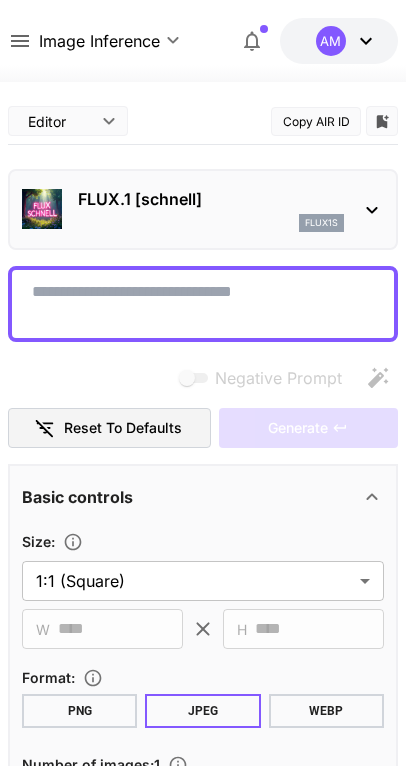 scroll, scrollTop: 237, scrollLeft: 0, axis: vertical 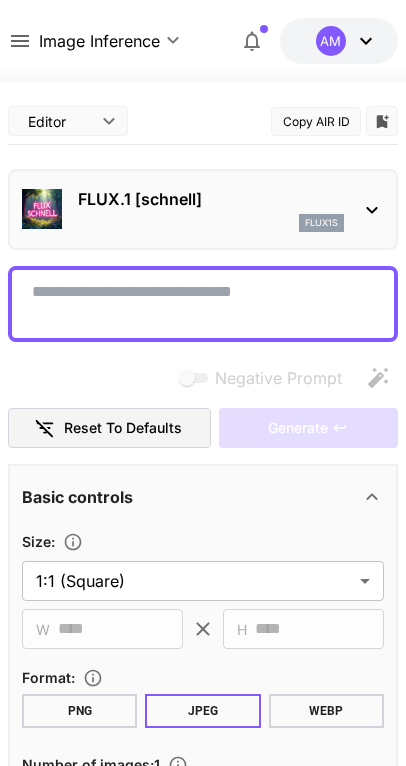 click on "**********" at bounding box center (203, 1719) 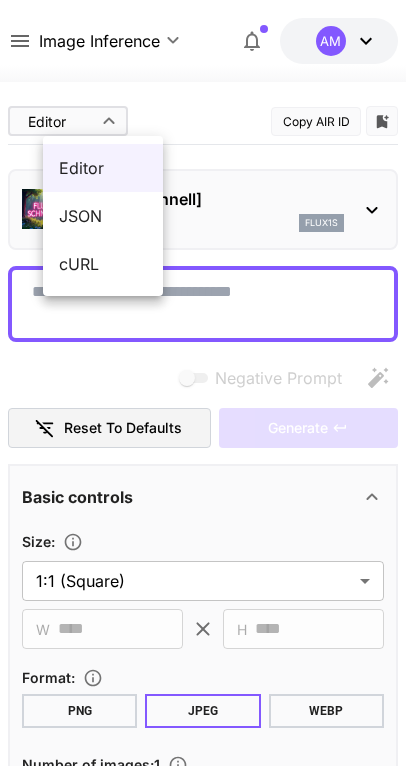 click on "cURL" at bounding box center (103, 264) 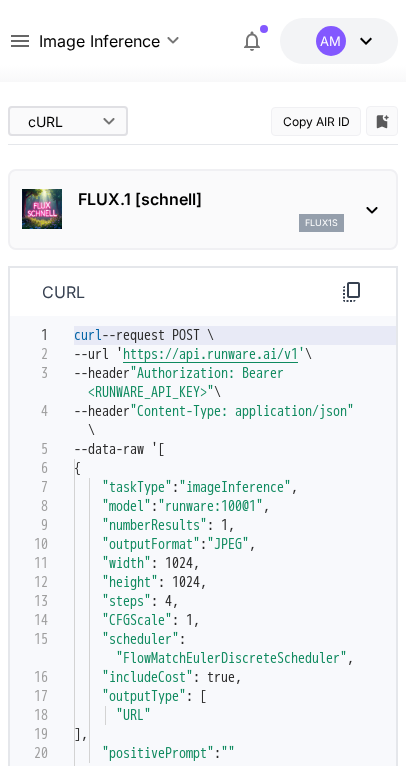click on "**********" at bounding box center (203, 1913) 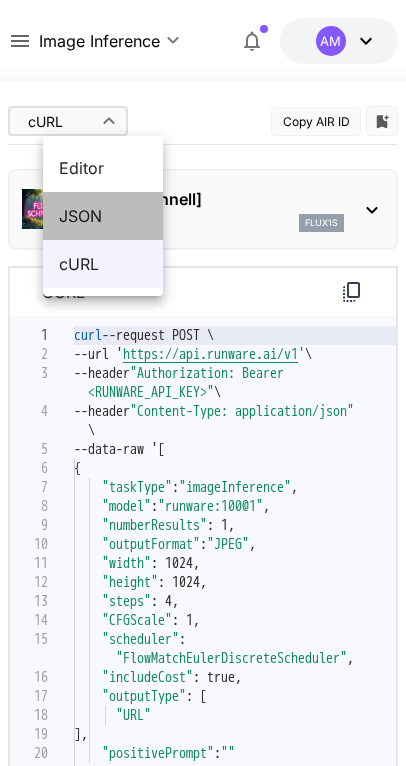 click on "JSON" at bounding box center [103, 216] 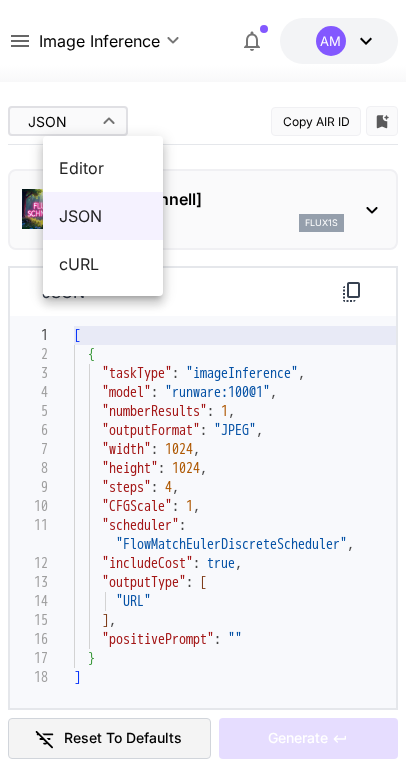 click on "**********" at bounding box center (203, 1875) 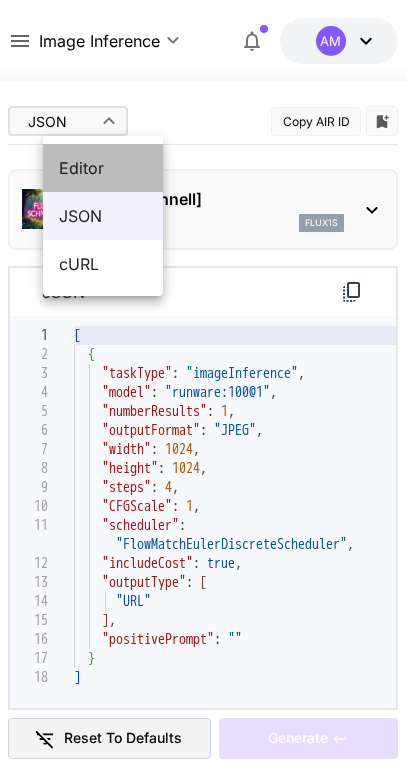 click on "Editor" at bounding box center [103, 168] 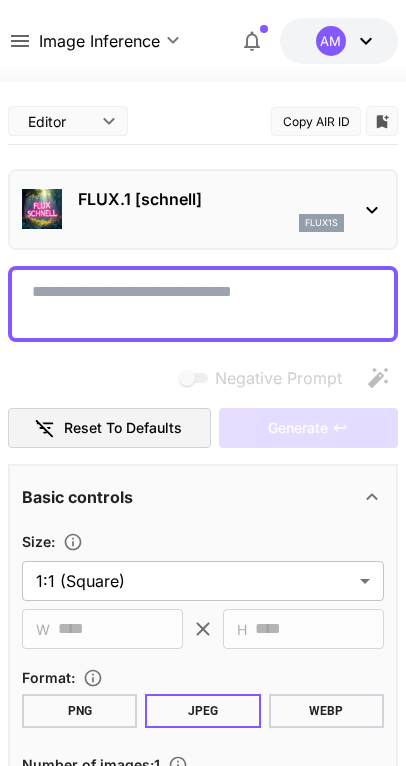 scroll, scrollTop: 237, scrollLeft: 0, axis: vertical 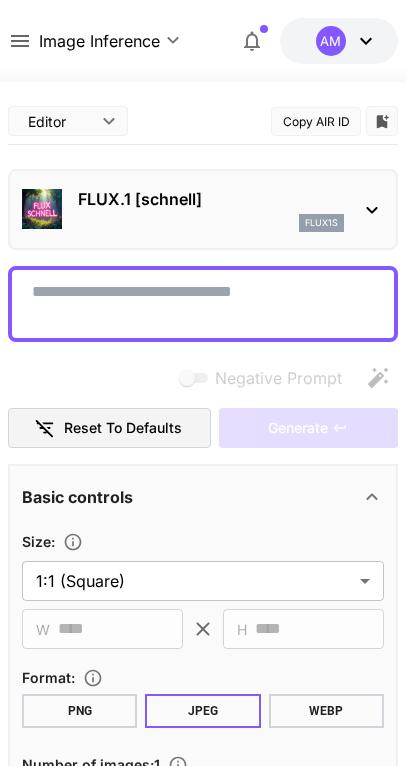 click on "Choose your settings and click  Generate  to see exact costs." at bounding box center (203, 2297) 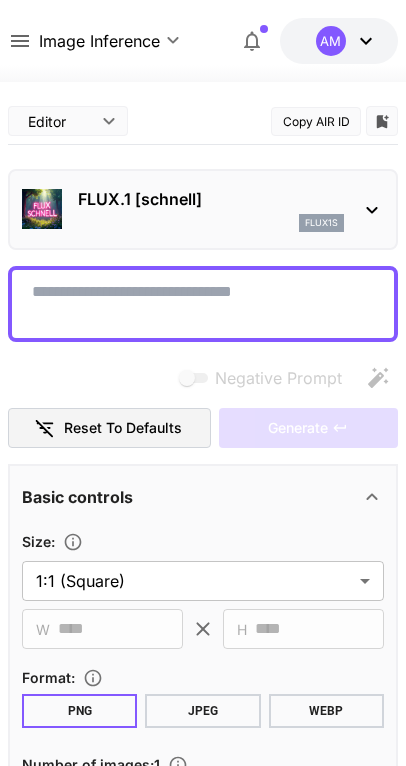 click on "JPEG" at bounding box center (202, 711) 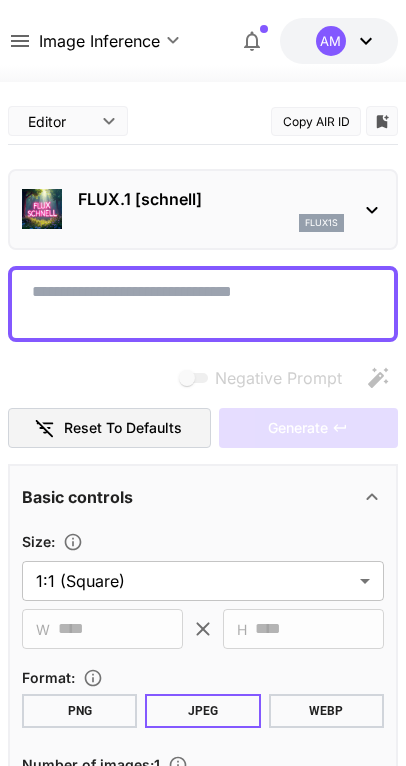 click on "Choose your settings and click  Generate  to see exact costs." at bounding box center (203, 1244) 